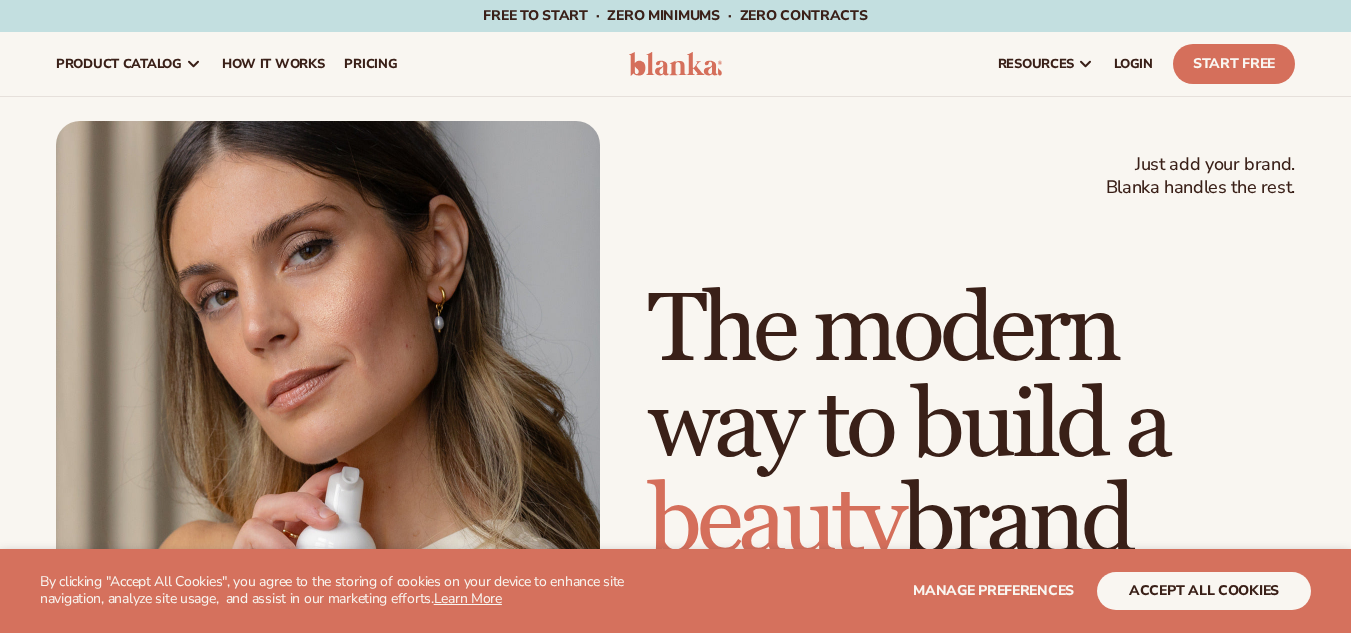 scroll, scrollTop: 0, scrollLeft: 0, axis: both 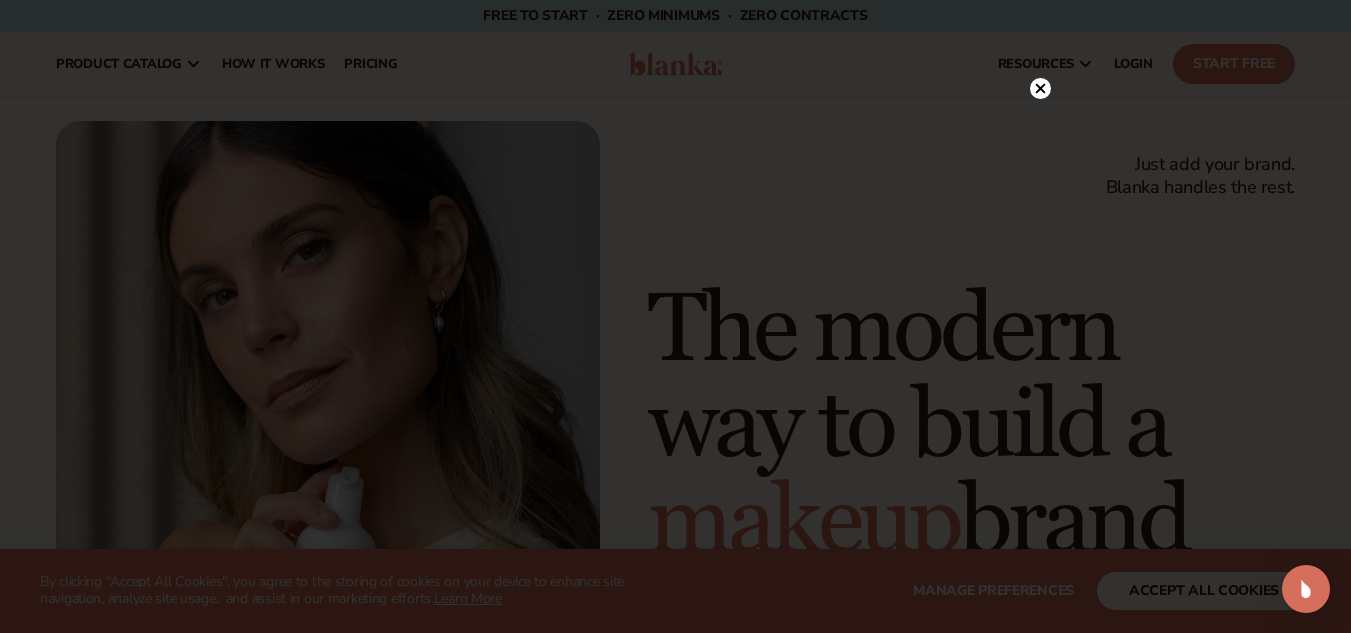 click 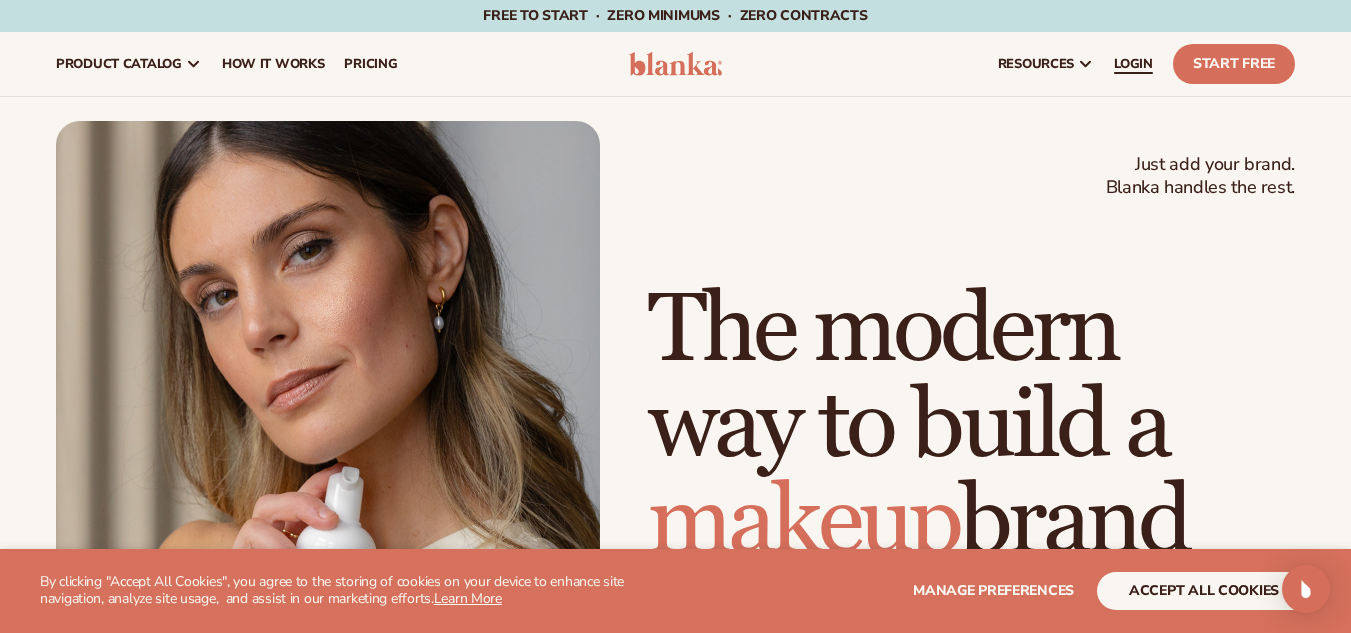 click on "LOGIN" at bounding box center [1133, 64] 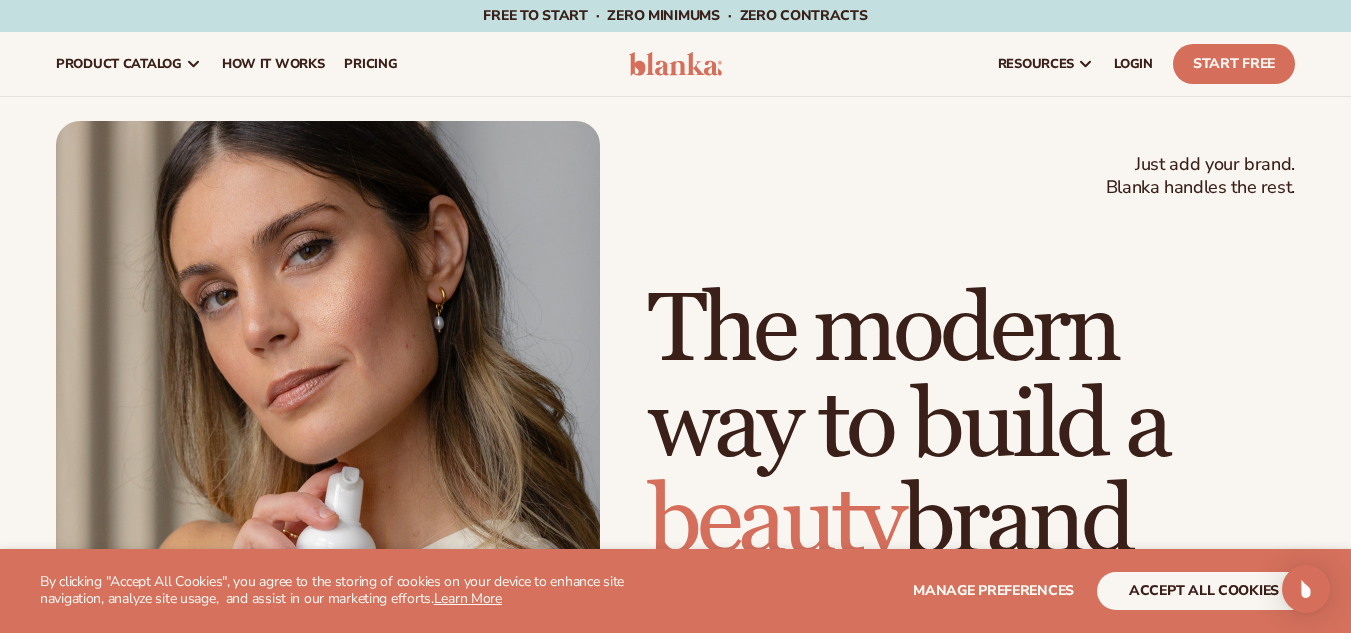 click on "Free to start · ZERO minimums · ZERO contracts ·" at bounding box center (675, 16) 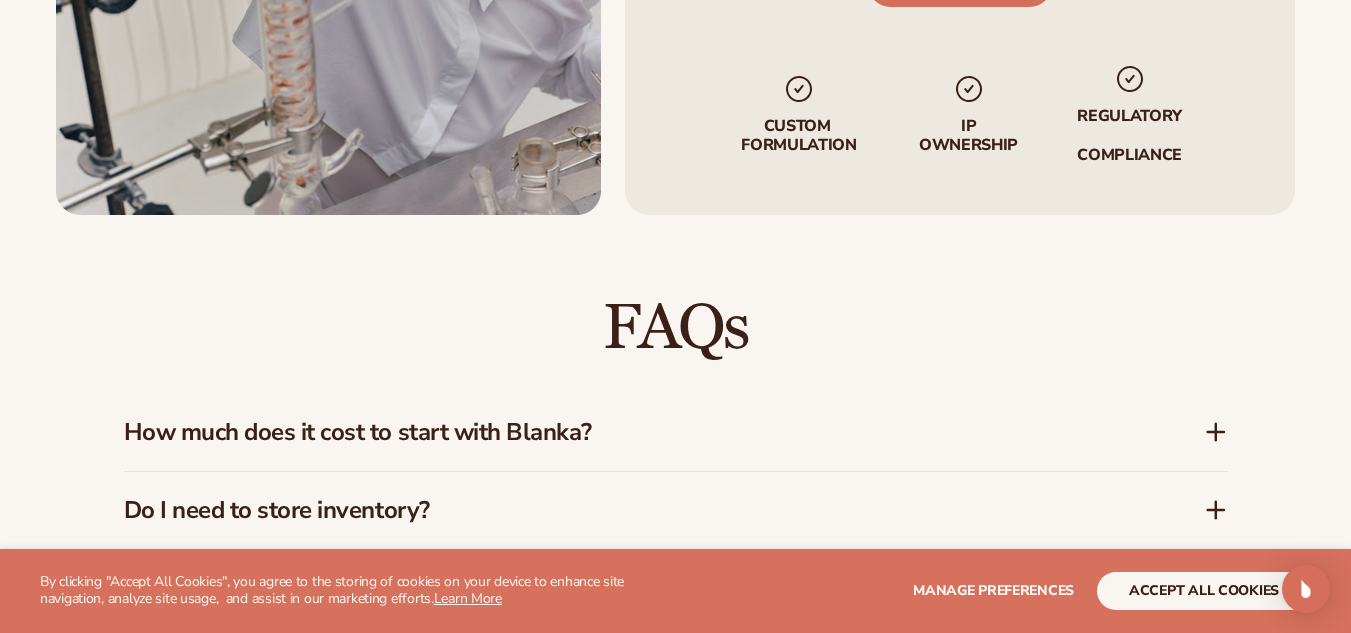 scroll, scrollTop: 2700, scrollLeft: 0, axis: vertical 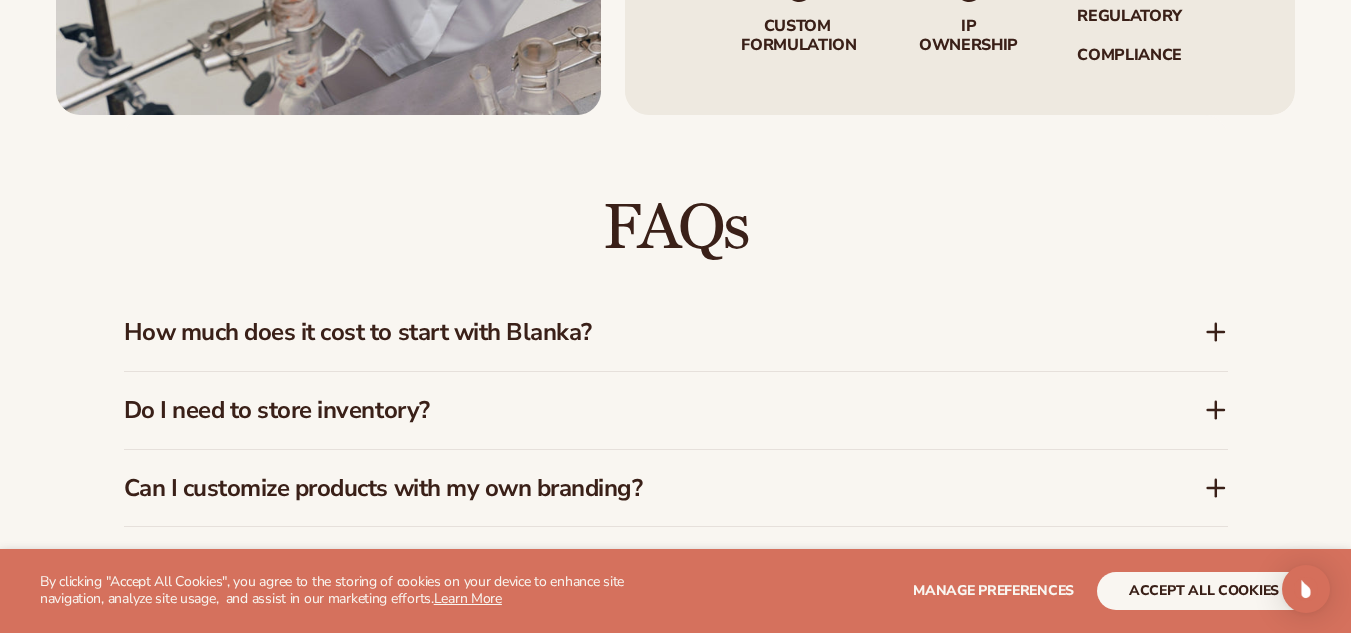 click on "How much does it cost to start with Blanka?" at bounding box center (676, 332) 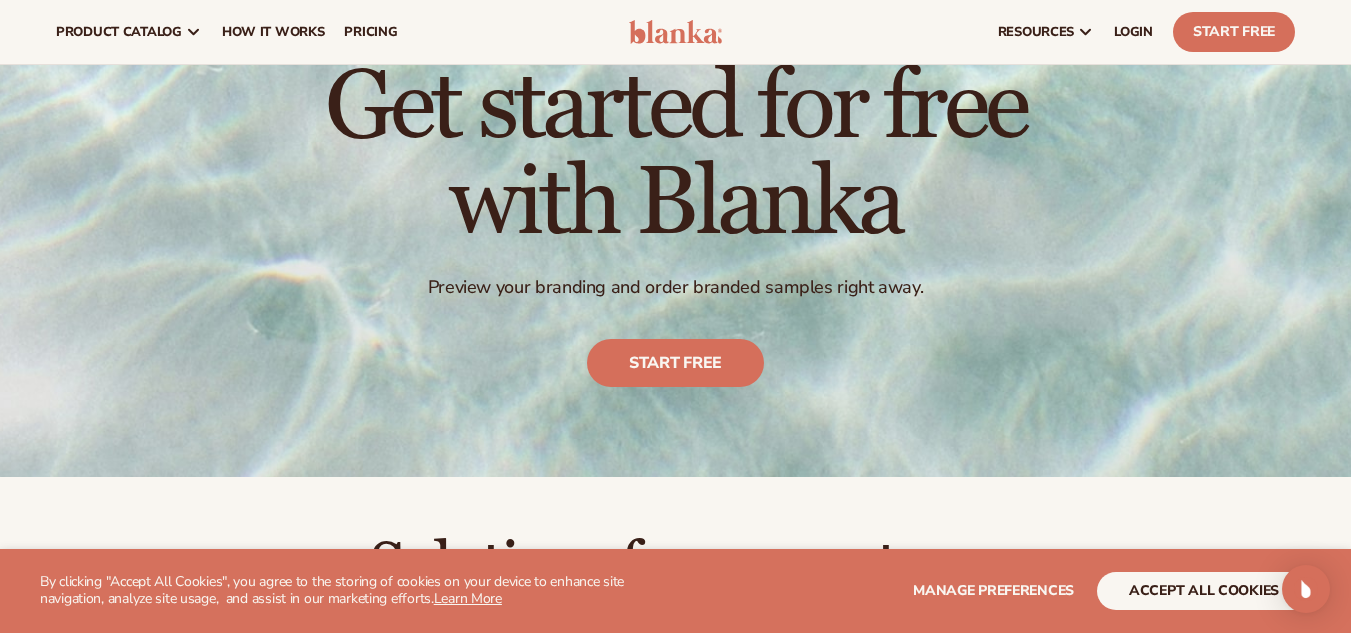scroll, scrollTop: 0, scrollLeft: 0, axis: both 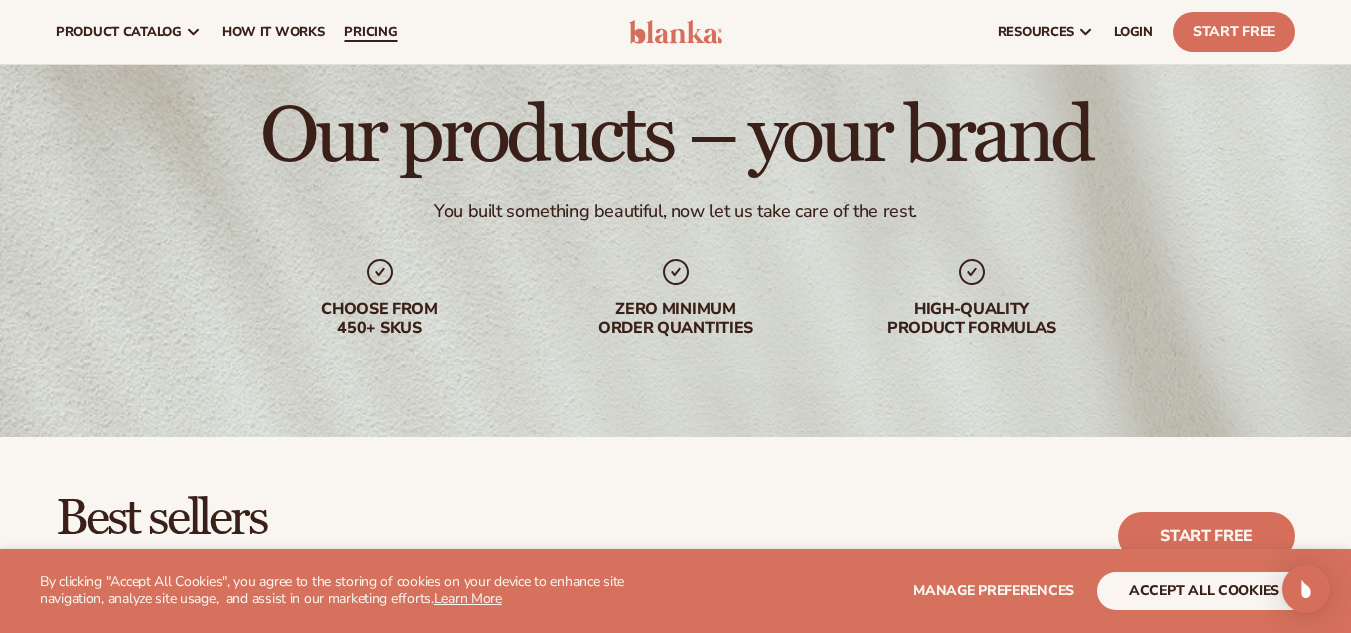 click on "pricing" at bounding box center [370, 32] 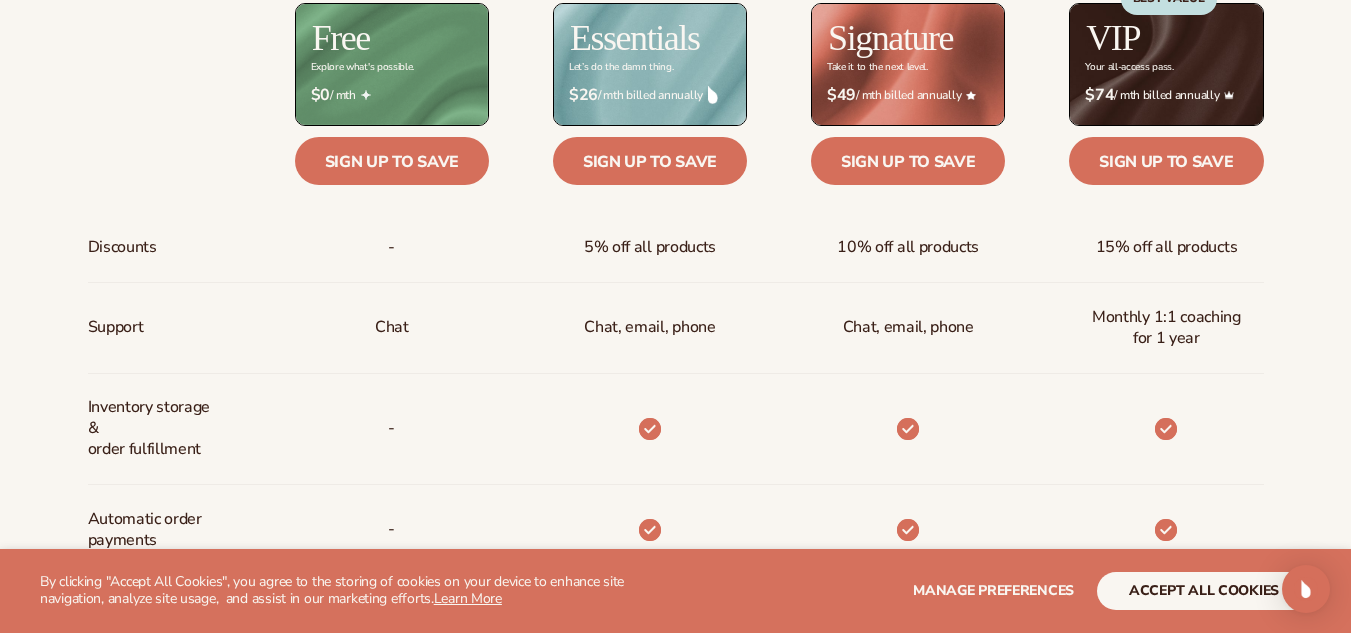 scroll, scrollTop: 900, scrollLeft: 0, axis: vertical 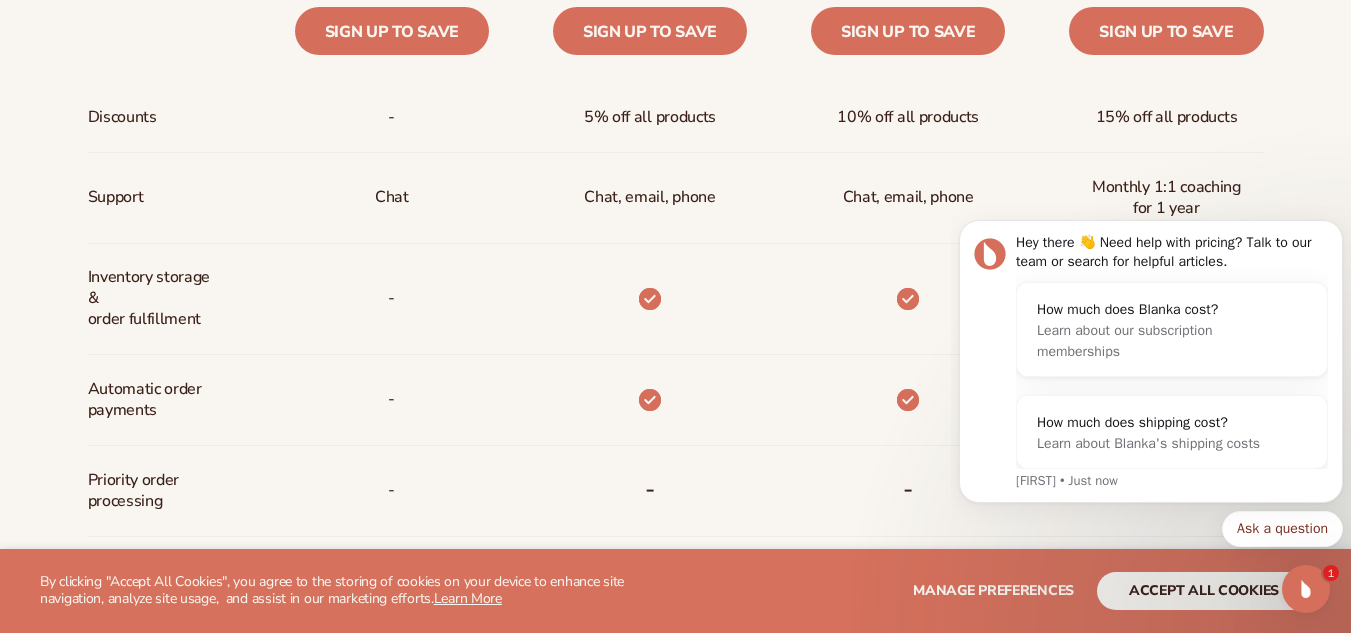 click on "-" at bounding box center (391, 299) 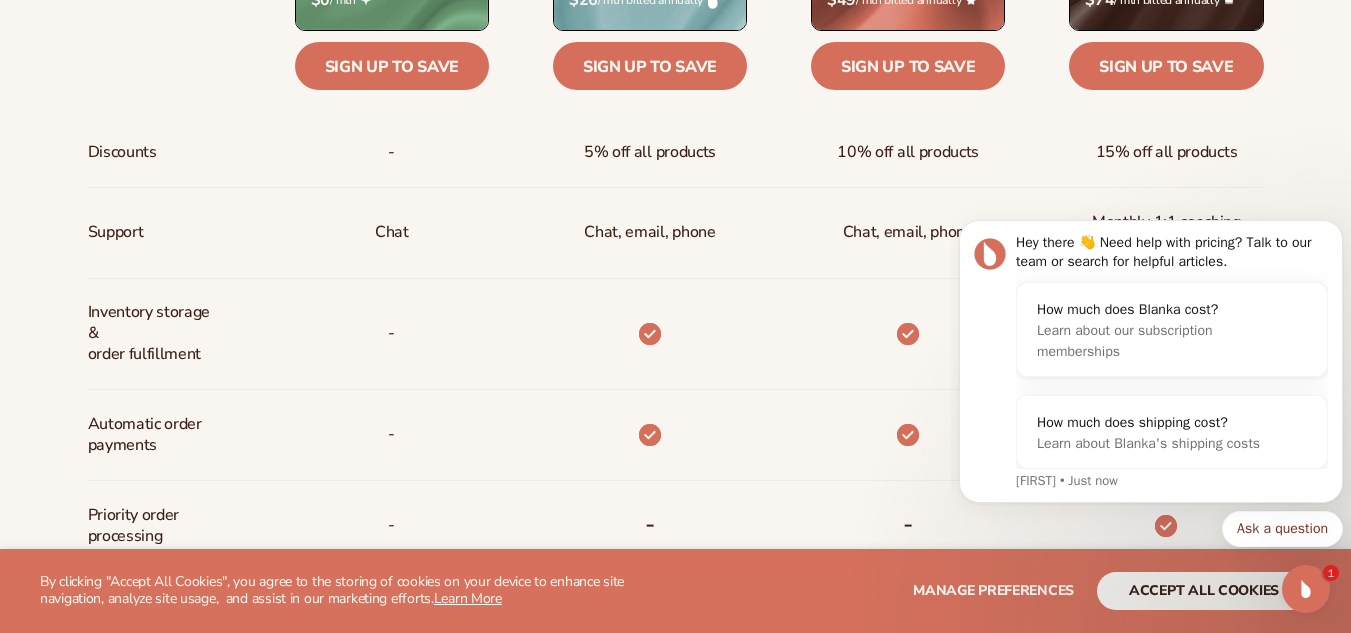 scroll, scrollTop: 1000, scrollLeft: 0, axis: vertical 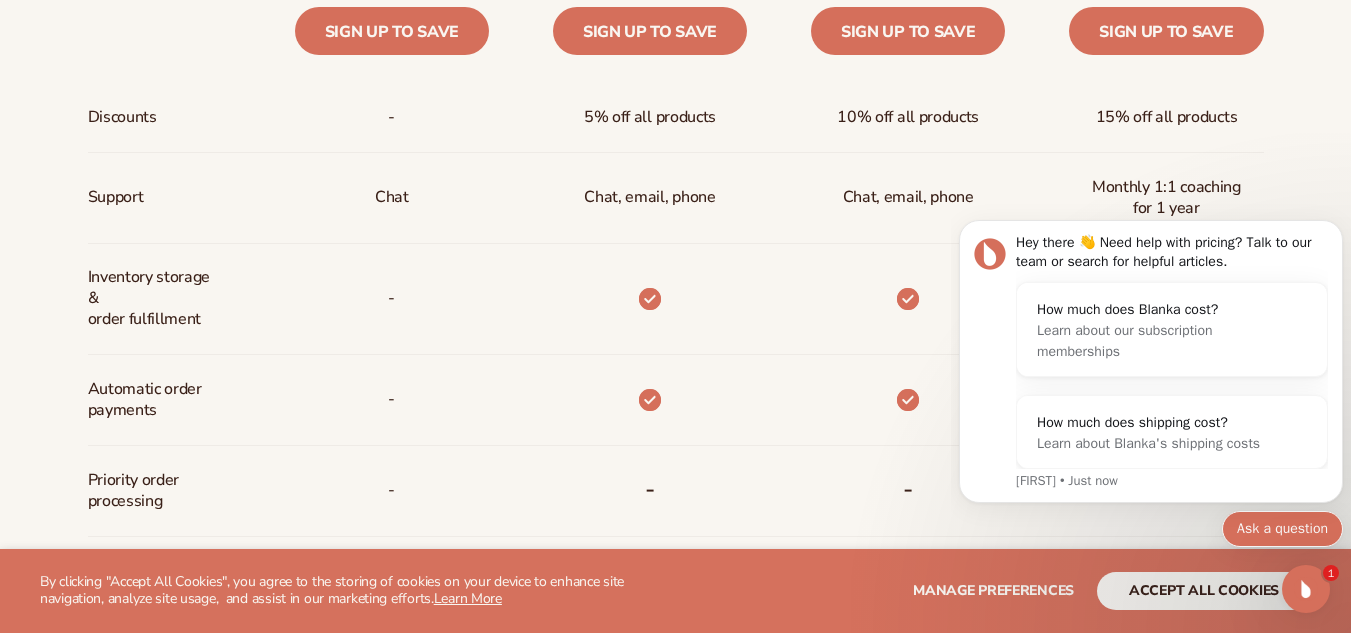 click on "Ask a question" at bounding box center (1282, 529) 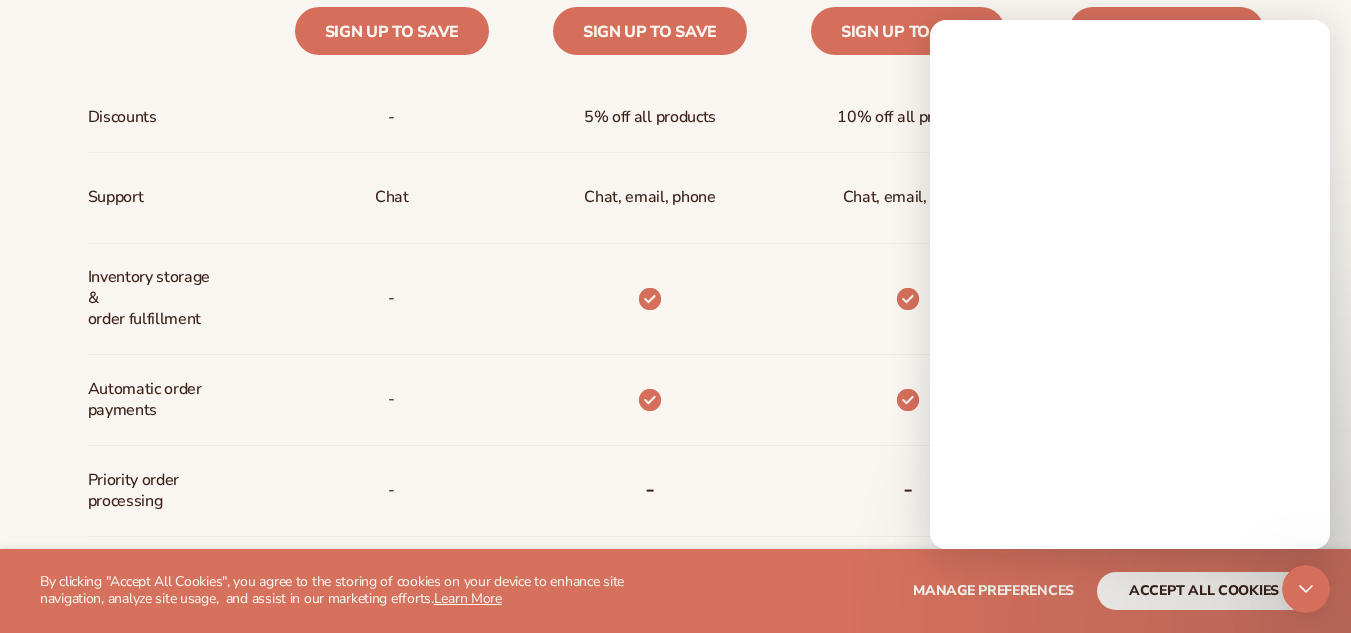 scroll, scrollTop: 0, scrollLeft: 0, axis: both 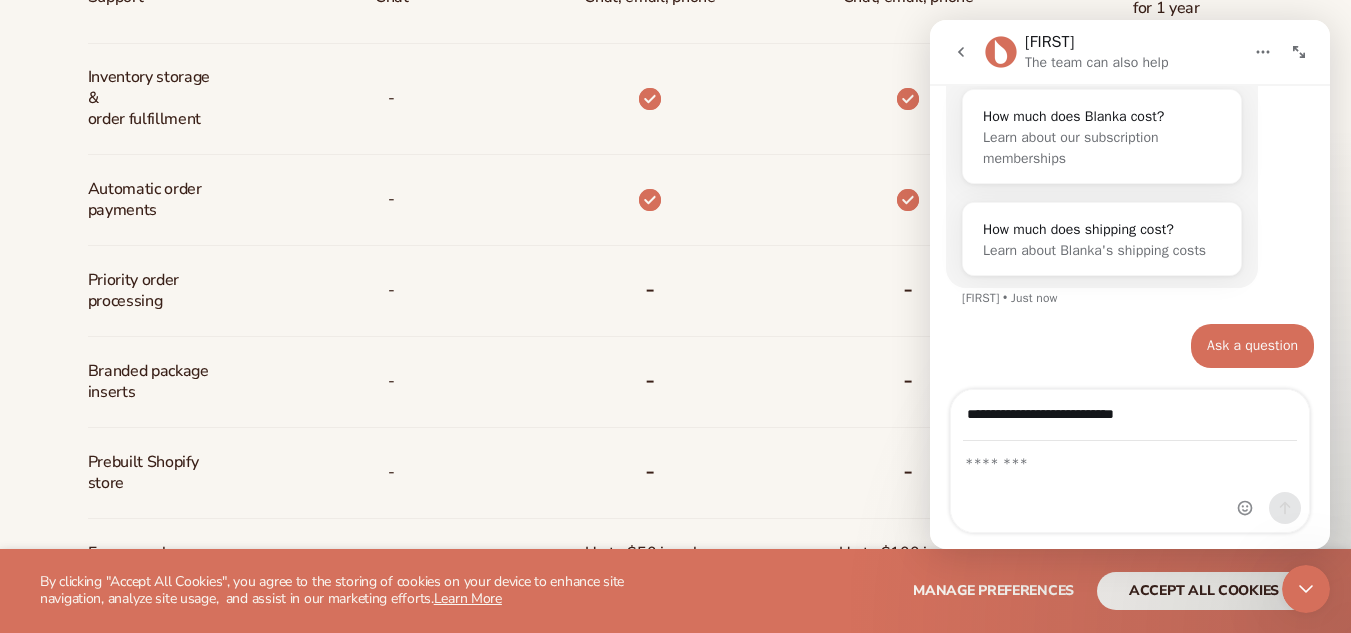 type on "**********" 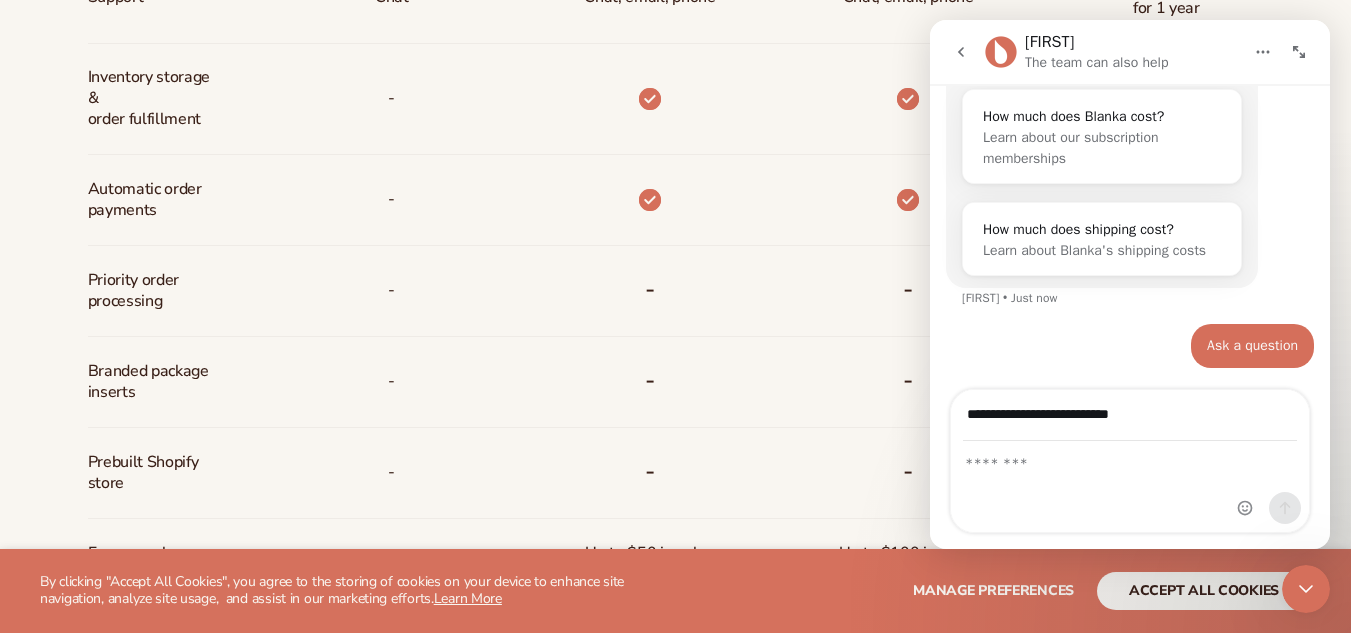 drag, startPoint x: 1153, startPoint y: 416, endPoint x: 709, endPoint y: 379, distance: 445.539 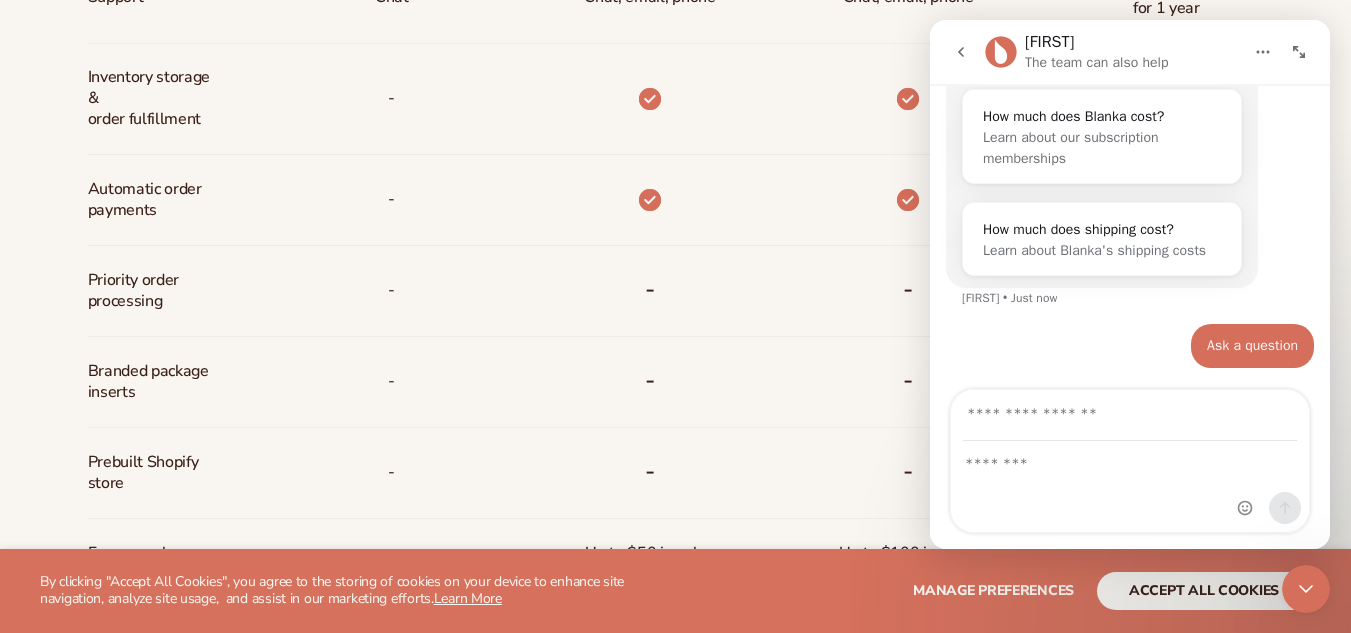 type 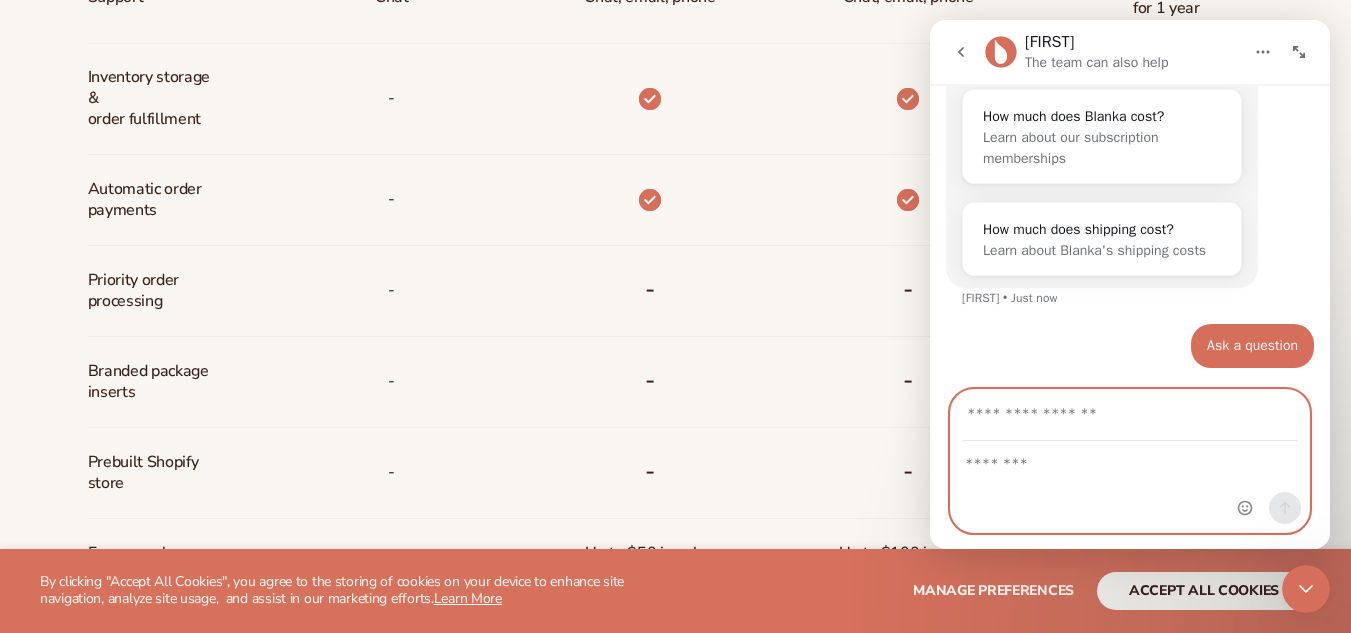 click at bounding box center (1130, 459) 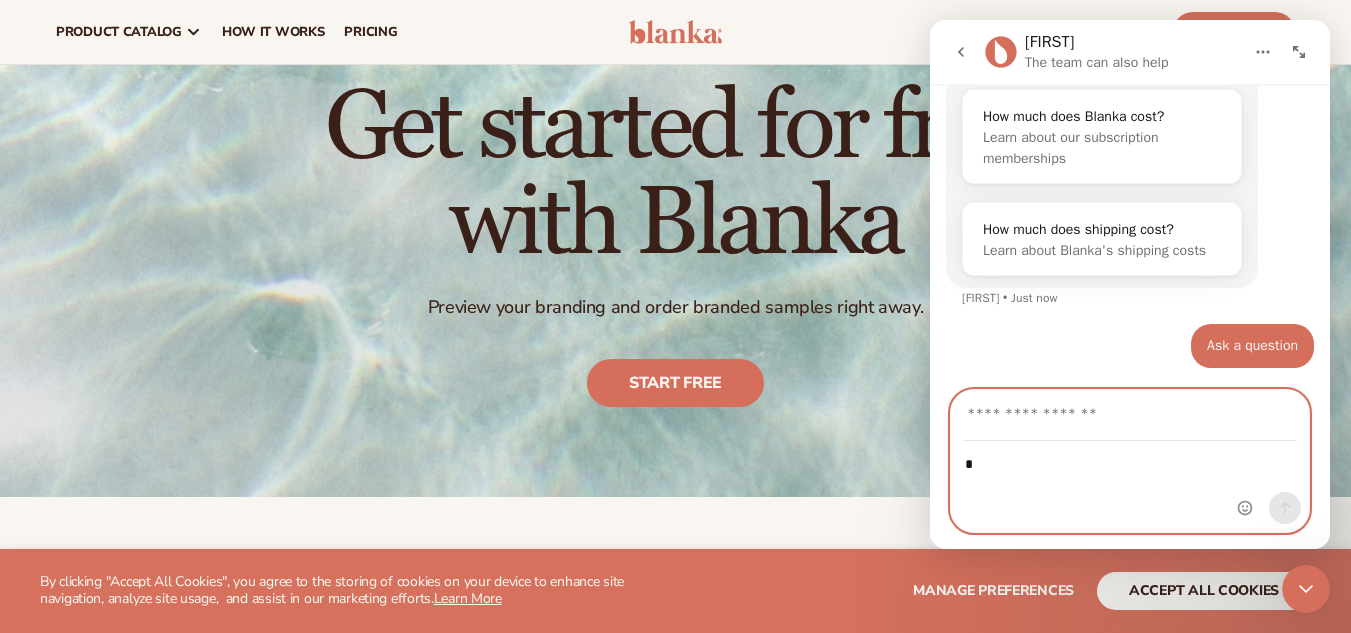 scroll, scrollTop: 100, scrollLeft: 0, axis: vertical 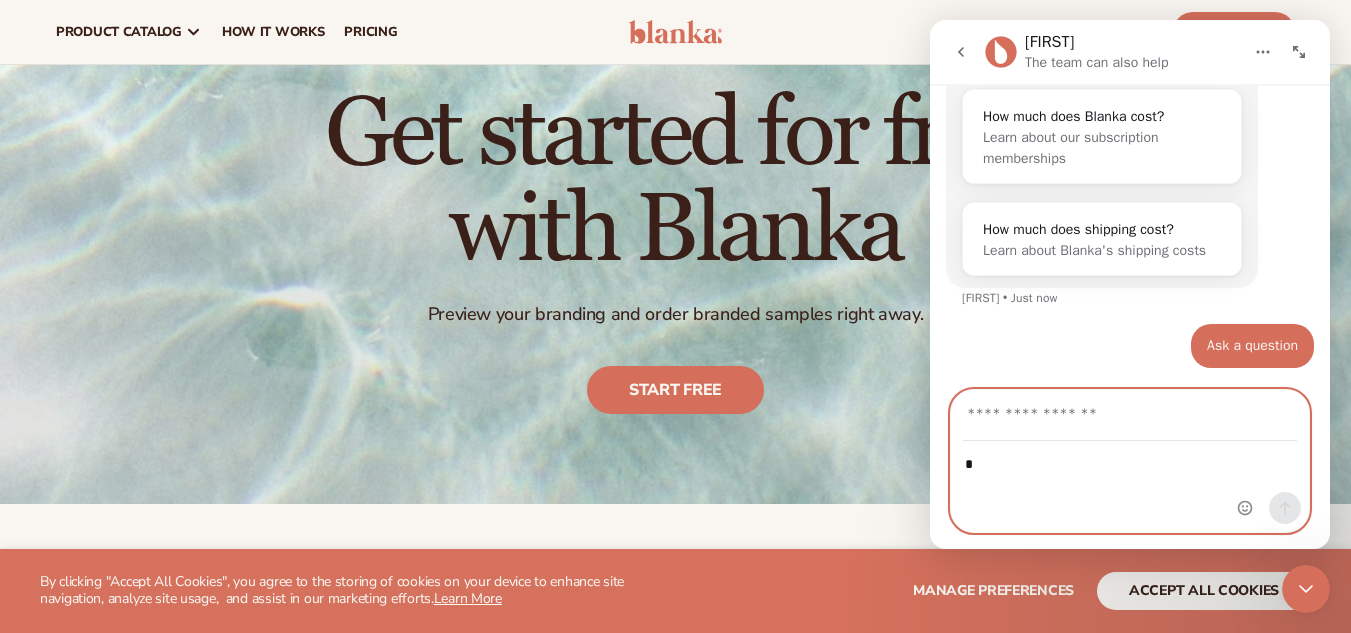 type on "*" 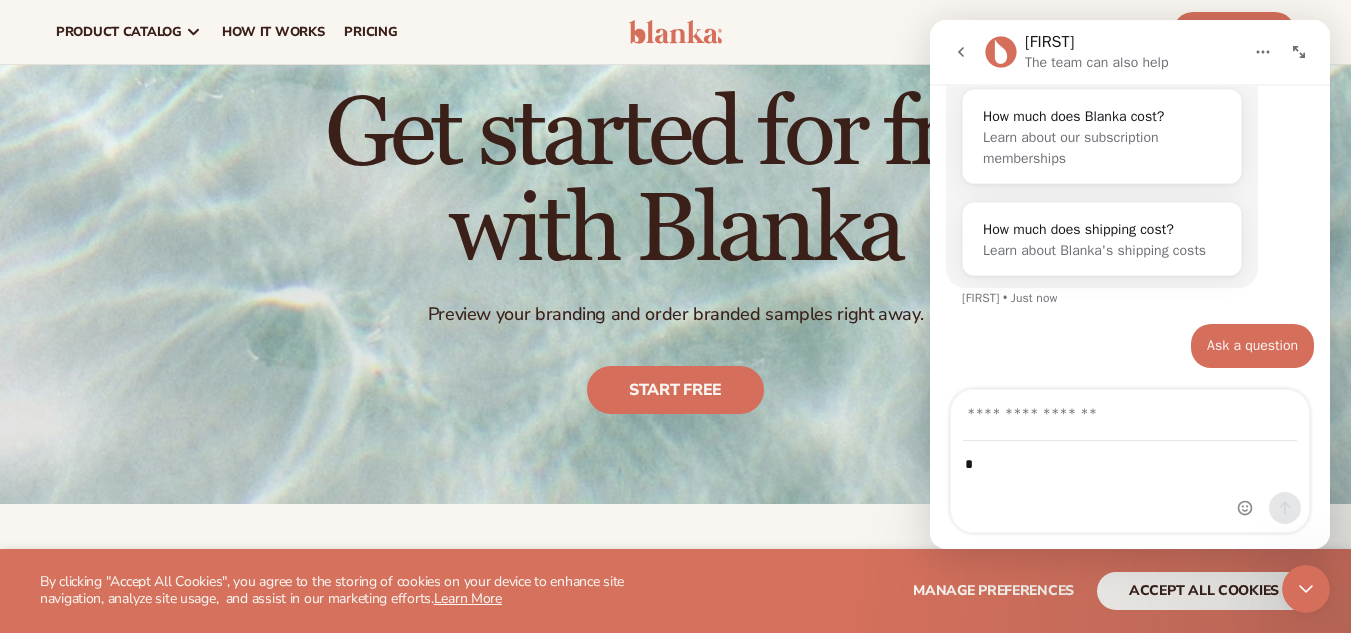 click at bounding box center (961, 52) 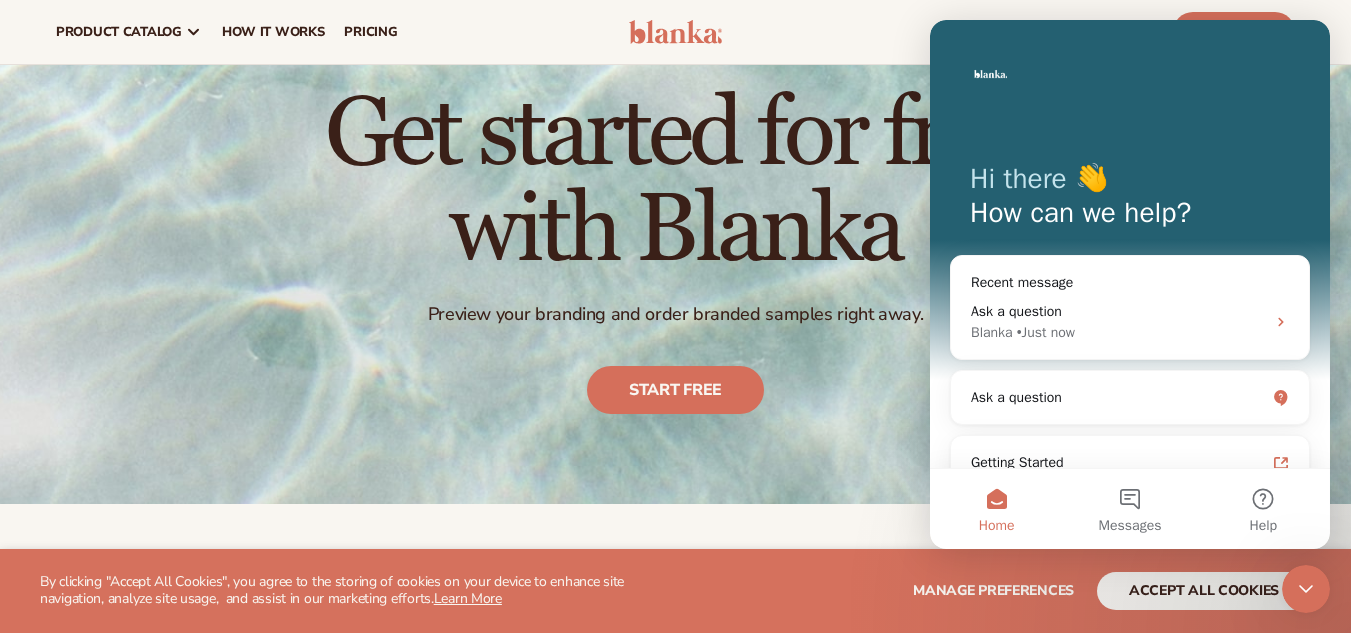scroll, scrollTop: 0, scrollLeft: 0, axis: both 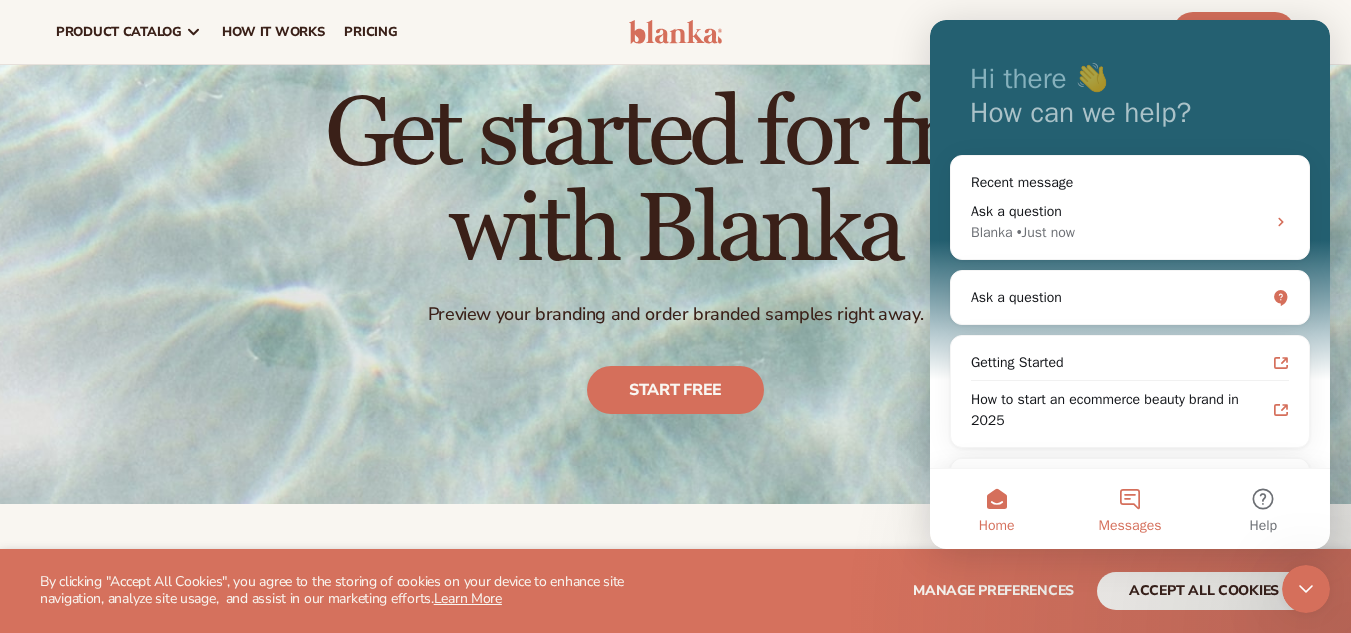 click on "Messages" at bounding box center (1129, 509) 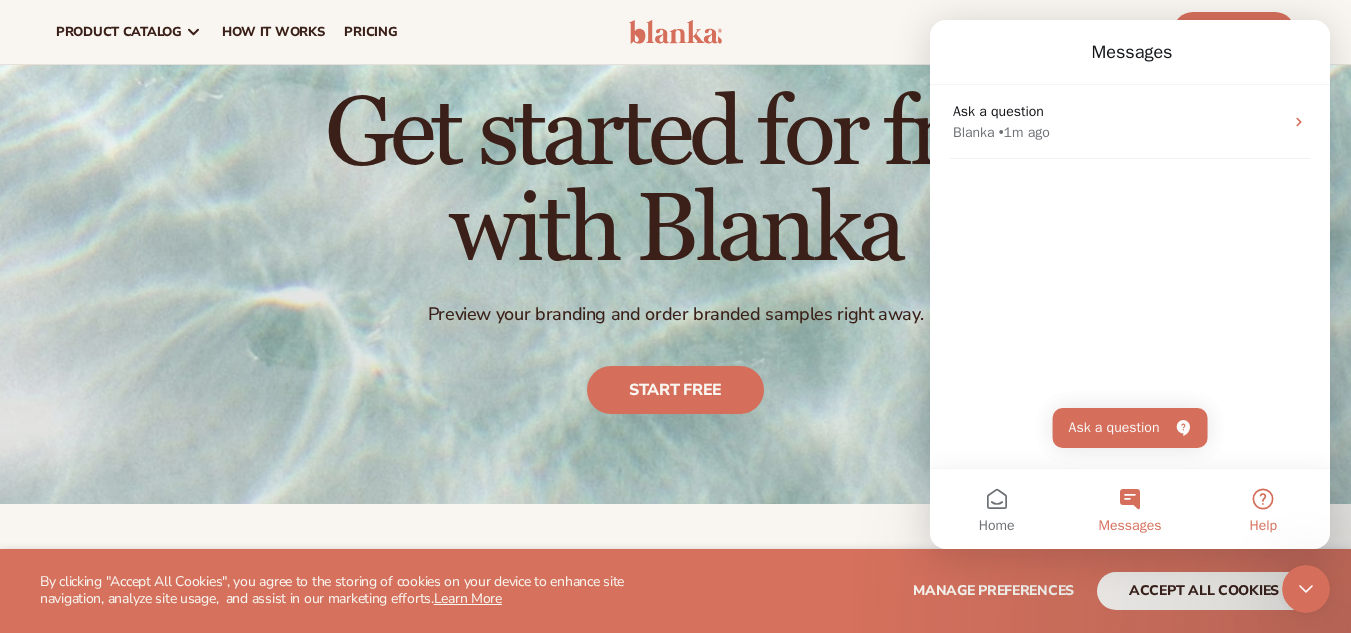 click on "Help" at bounding box center [1263, 509] 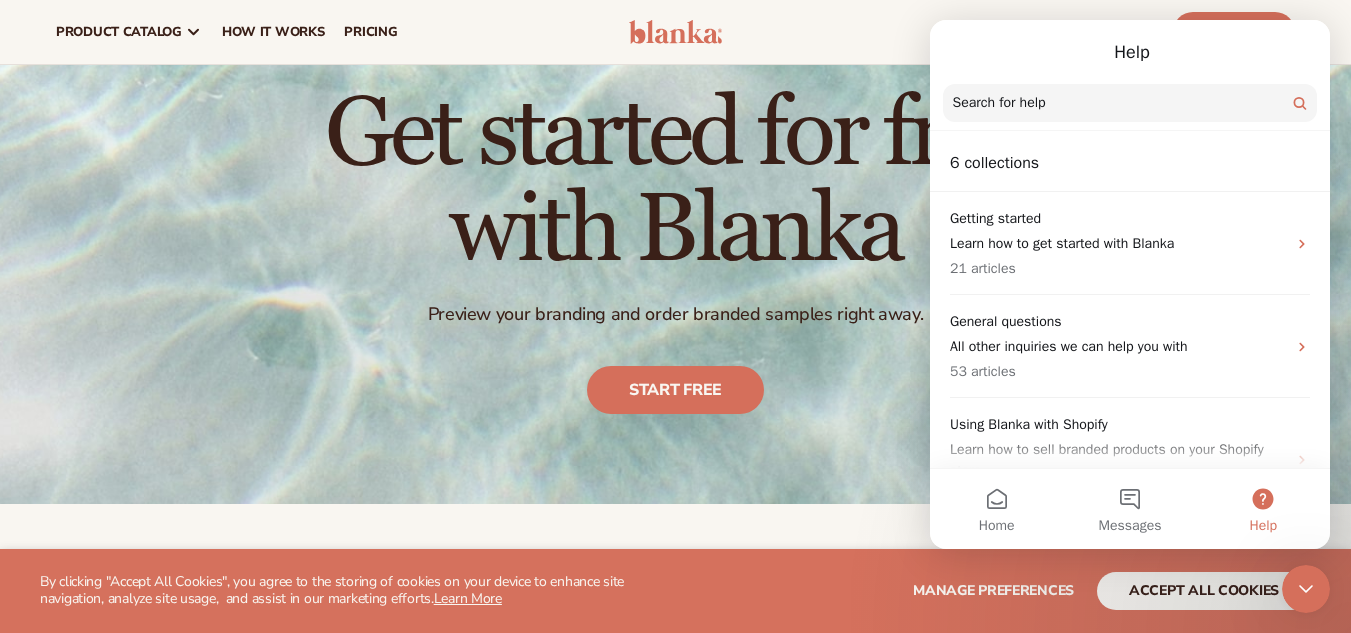 click on "WE USE COOKIES By clicking "Accept All Cookies", you agree to the storing of cookies on your device to enhance site navigation, analyze site usage,  and assist in our marketing efforts.  Learn More  Manage preferences accept all cookies DECLINE" at bounding box center (675, 591) 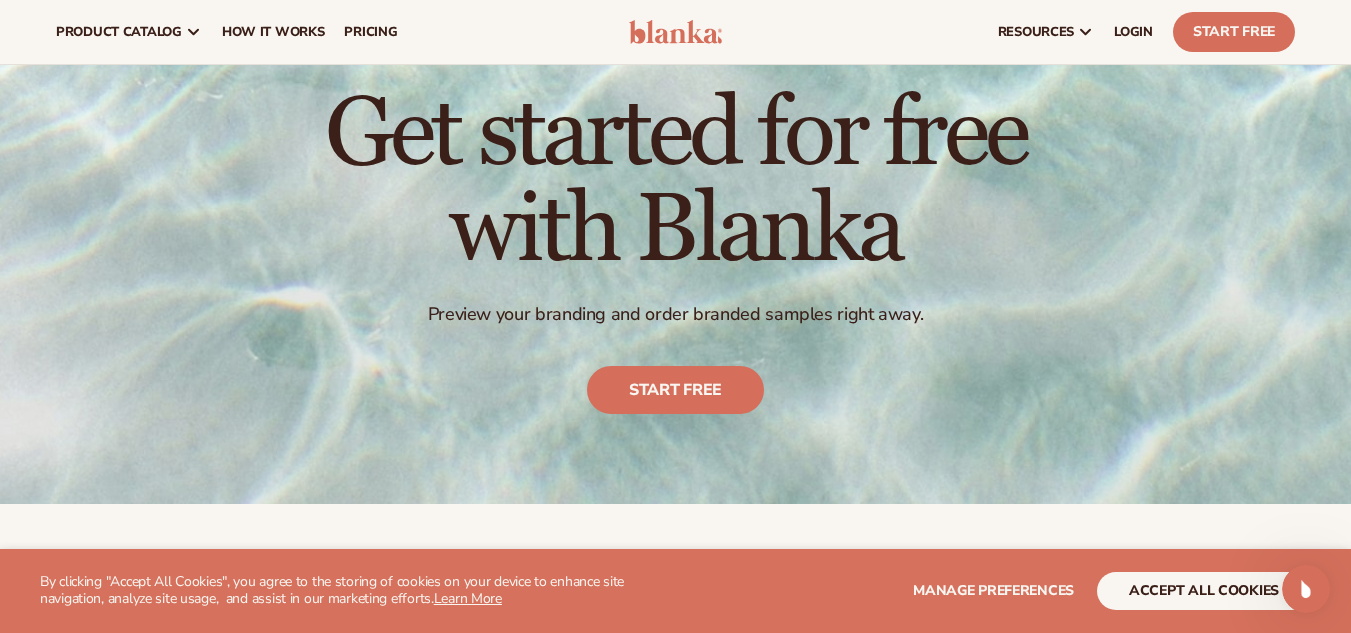 scroll, scrollTop: 0, scrollLeft: 0, axis: both 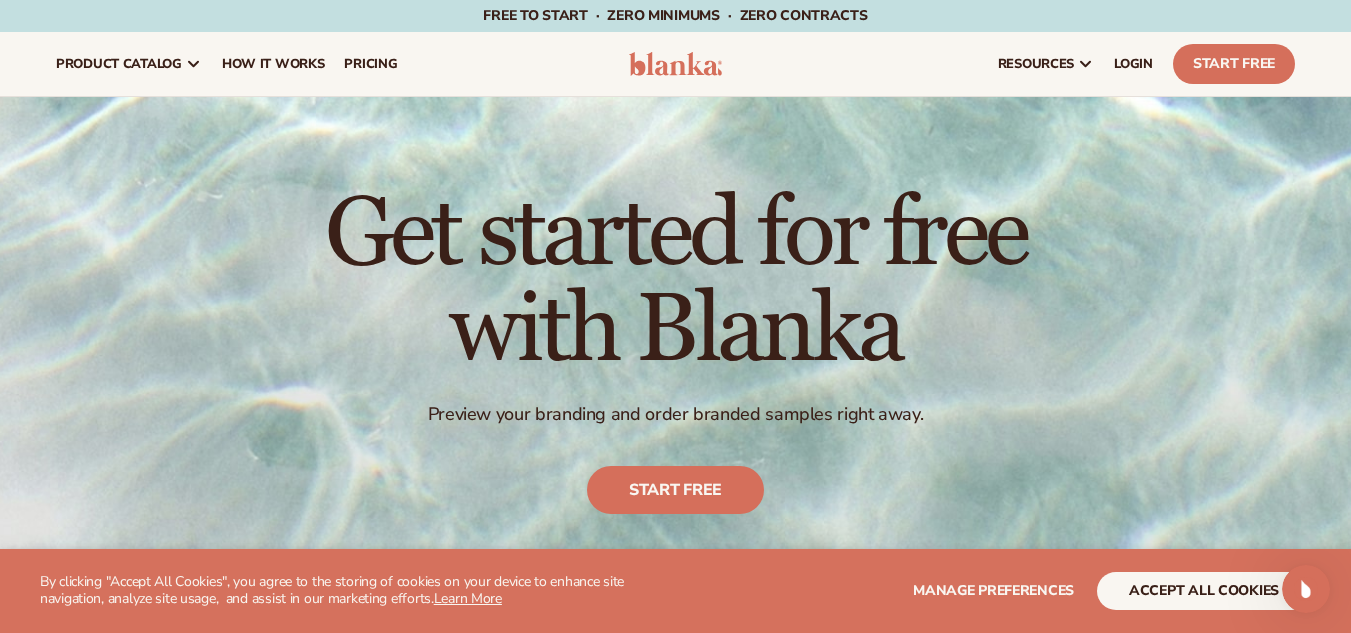 click at bounding box center (676, 64) 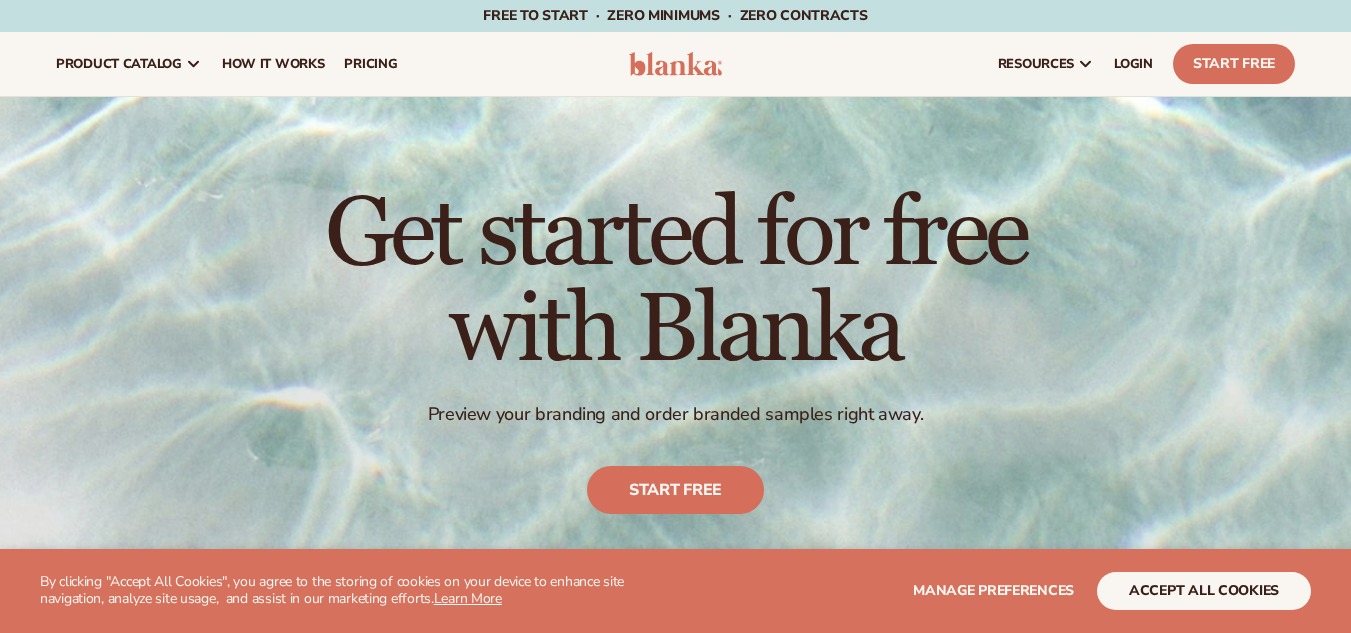 scroll, scrollTop: 0, scrollLeft: 0, axis: both 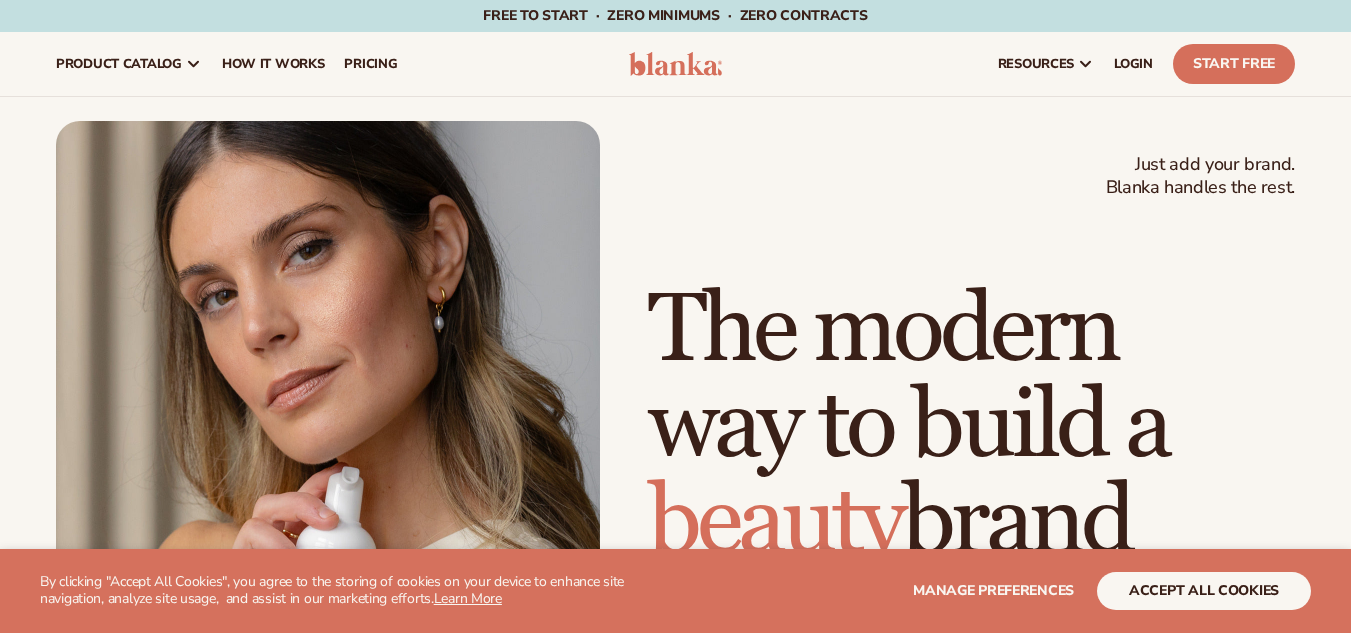 click on "LOGIN" at bounding box center (1133, 64) 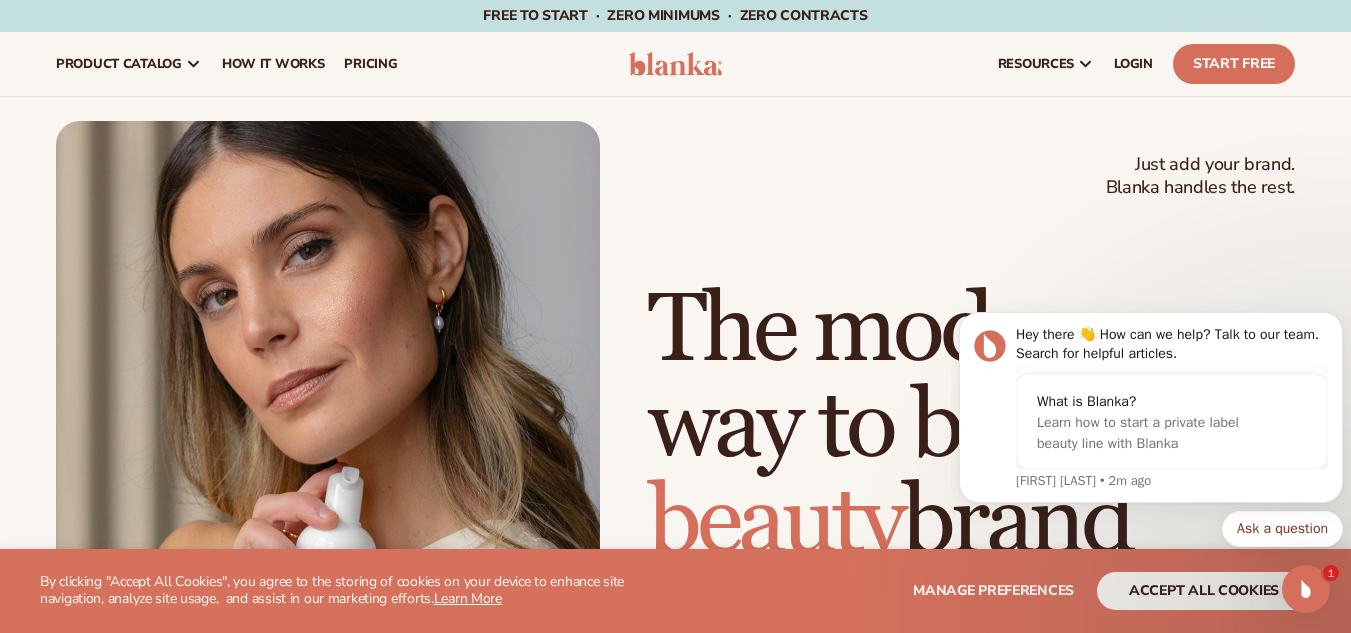 scroll, scrollTop: 0, scrollLeft: 0, axis: both 